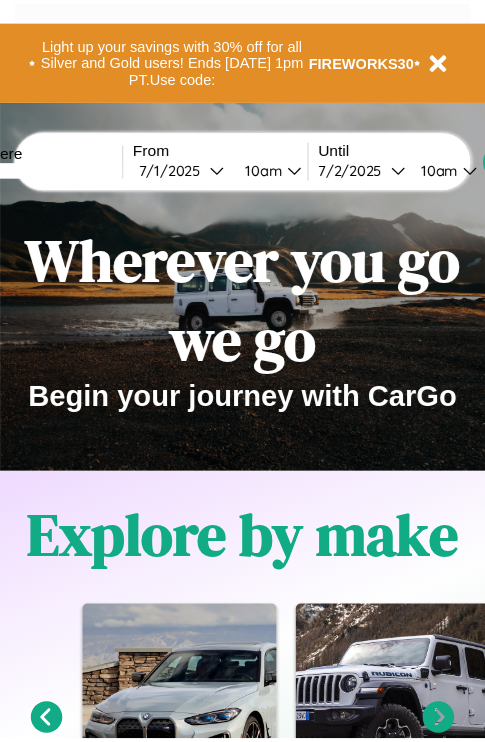 scroll, scrollTop: 0, scrollLeft: 0, axis: both 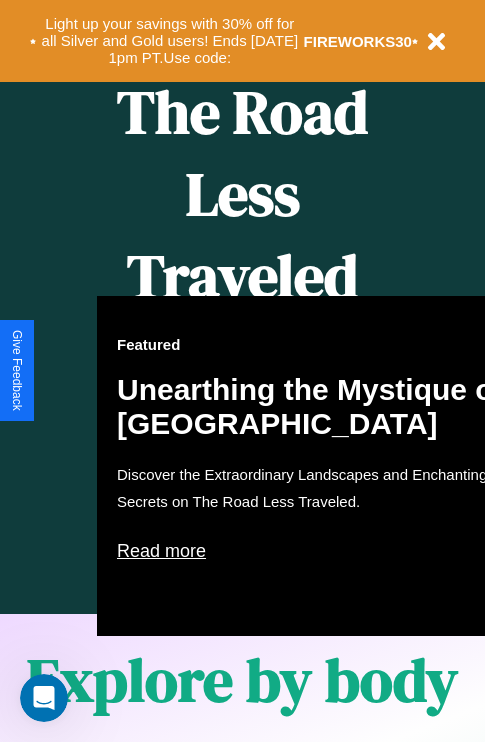 click on "Featured Unearthing the Mystique of [GEOGRAPHIC_DATA] Discover the Extraordinary Landscapes and Enchanting Secrets on The Road Less Traveled. Read more" at bounding box center (317, 466) 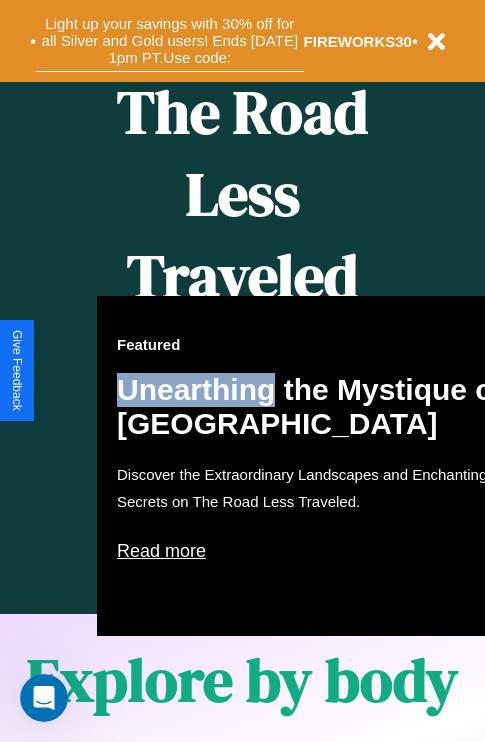 click on "Light up your savings with 30% off for all Silver and Gold users! Ends [DATE] 1pm PT.  Use code:" at bounding box center (170, 41) 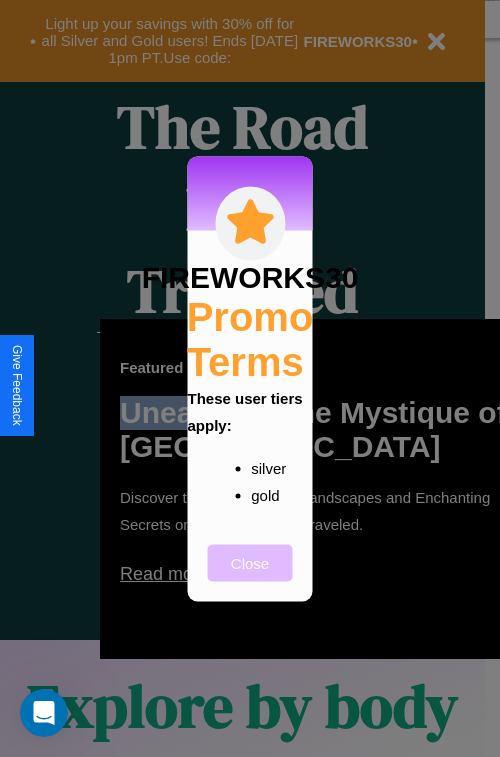 click on "Close" at bounding box center (250, 562) 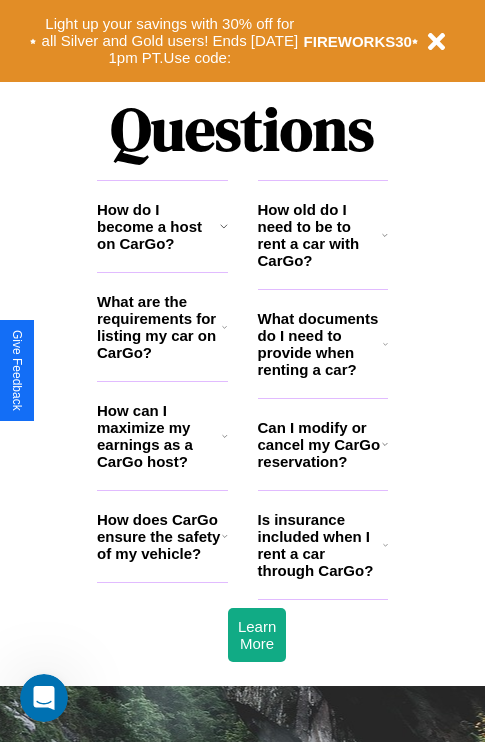scroll, scrollTop: 2423, scrollLeft: 0, axis: vertical 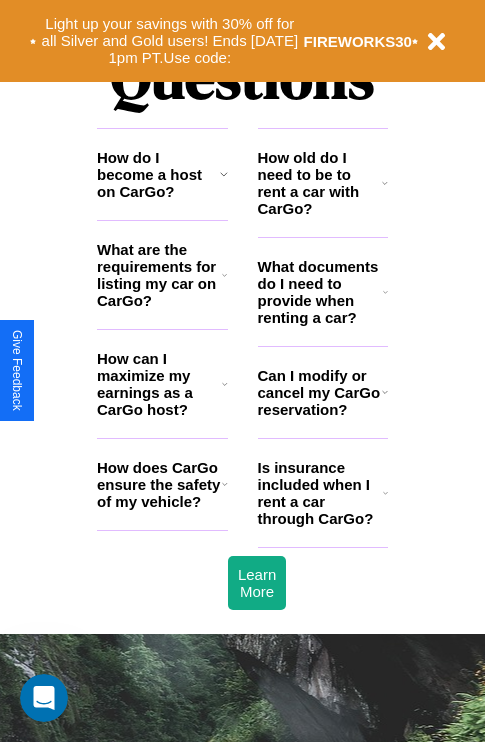 click on "How does CarGo ensure the safety of my vehicle?" at bounding box center [159, 484] 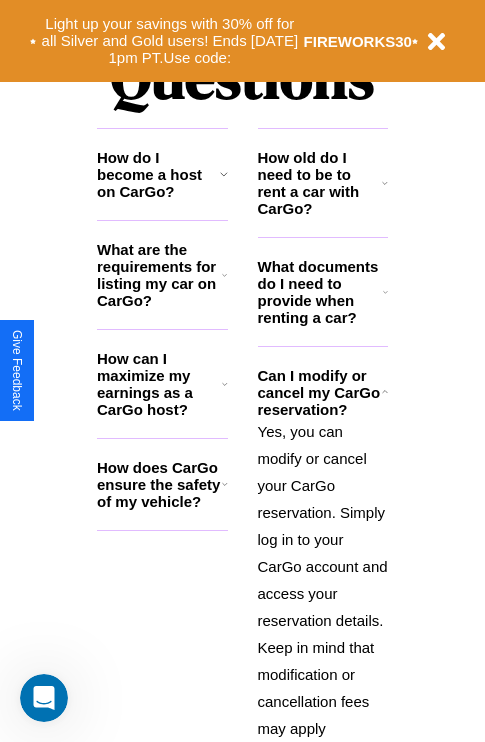click on "What are the requirements for listing my car on CarGo?" at bounding box center [159, 275] 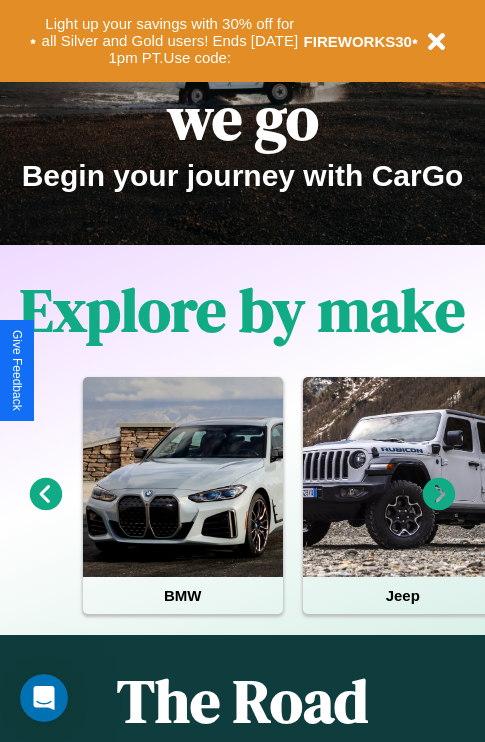 scroll, scrollTop: 0, scrollLeft: 0, axis: both 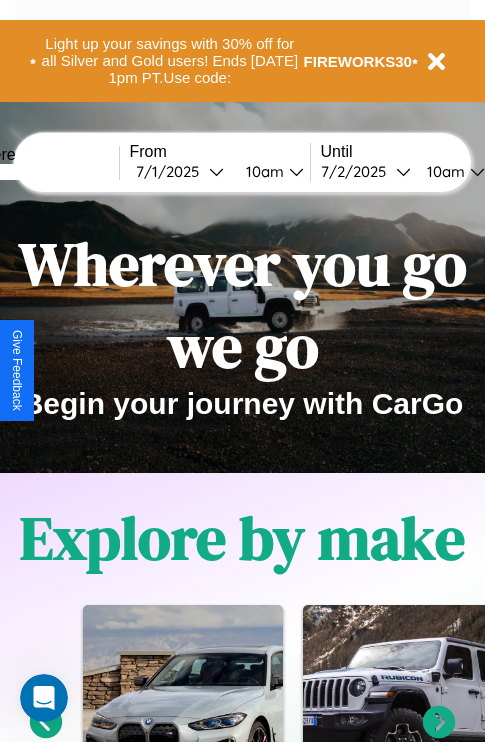 click at bounding box center [44, 172] 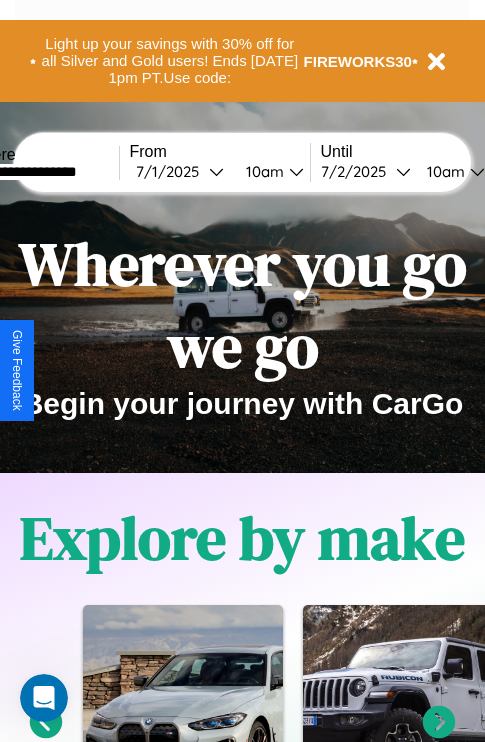 type on "**********" 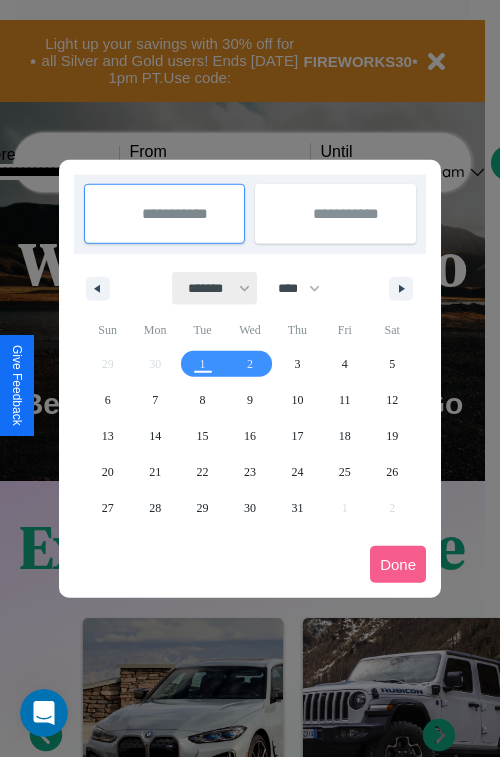 click on "******* ******** ***** ***** *** **** **** ****** ********* ******* ******** ********" at bounding box center [215, 288] 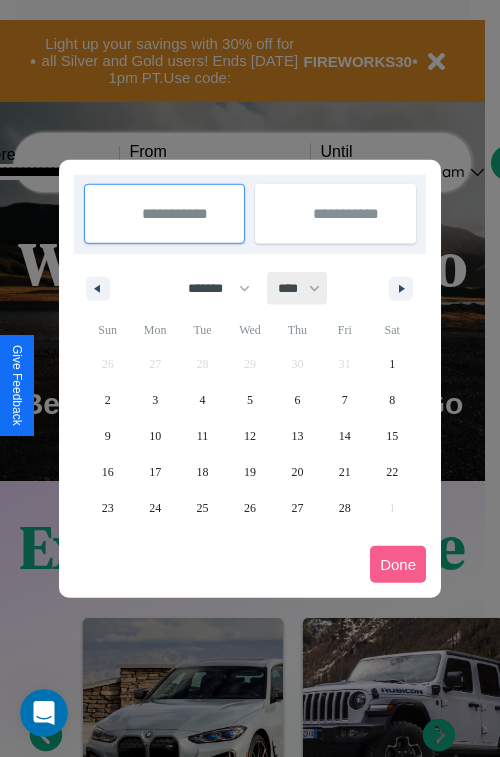 click on "**** **** **** **** **** **** **** **** **** **** **** **** **** **** **** **** **** **** **** **** **** **** **** **** **** **** **** **** **** **** **** **** **** **** **** **** **** **** **** **** **** **** **** **** **** **** **** **** **** **** **** **** **** **** **** **** **** **** **** **** **** **** **** **** **** **** **** **** **** **** **** **** **** **** **** **** **** **** **** **** **** **** **** **** **** **** **** **** **** **** **** **** **** **** **** **** **** **** **** **** **** **** **** **** **** **** **** **** **** **** **** **** **** **** **** **** **** **** **** **** ****" at bounding box center [298, 288] 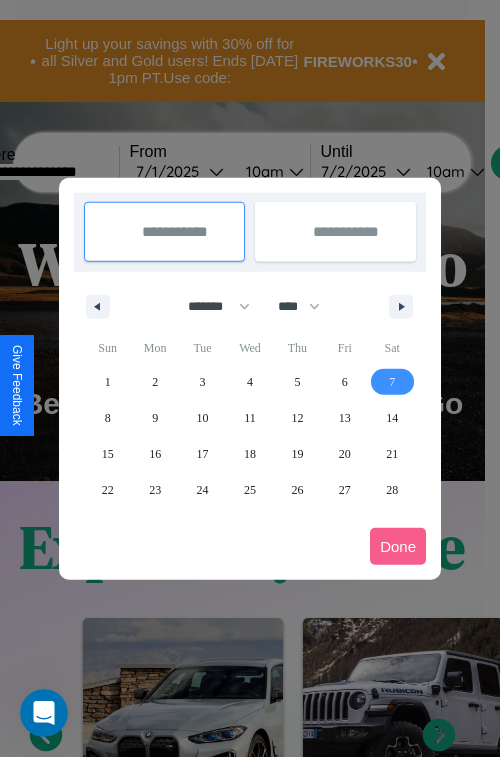 click on "7" at bounding box center (392, 382) 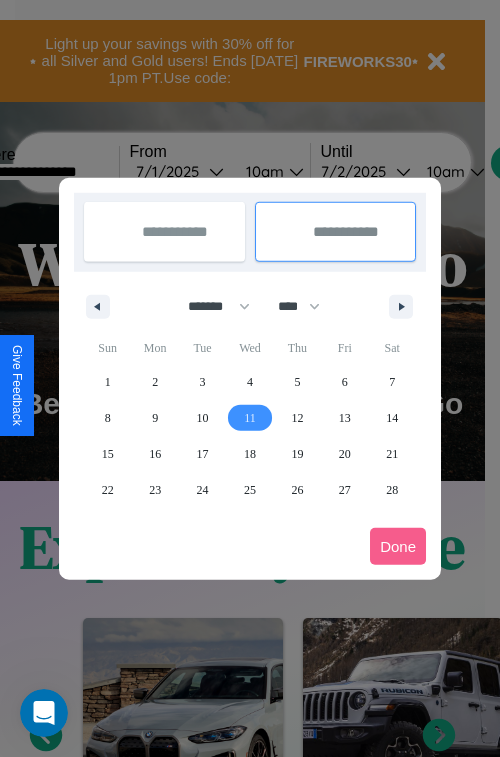 click on "11" at bounding box center (250, 418) 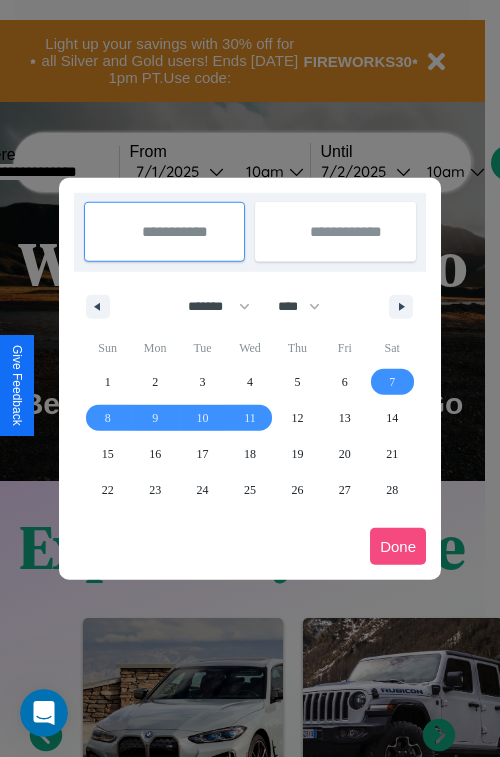 click on "Done" at bounding box center [398, 546] 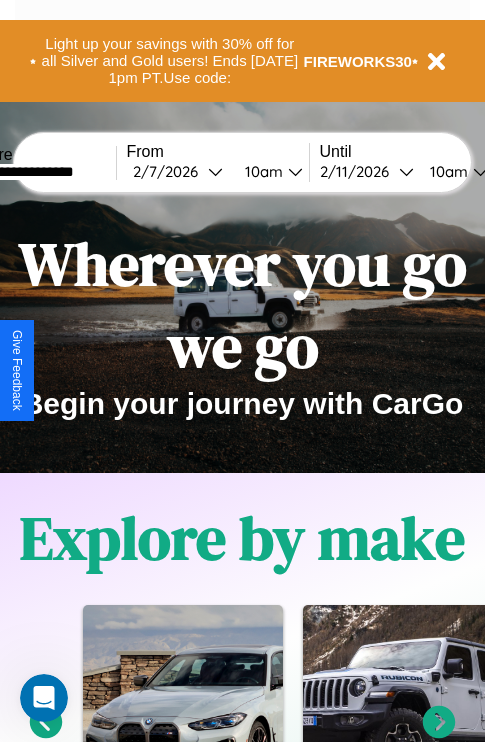 scroll, scrollTop: 0, scrollLeft: 70, axis: horizontal 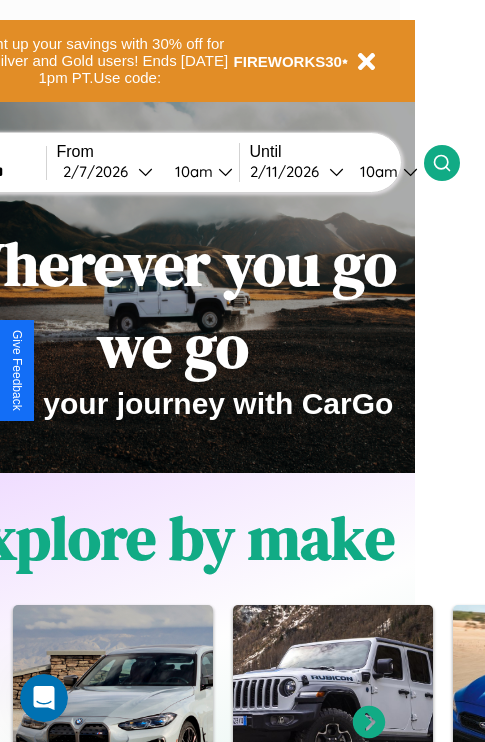 click 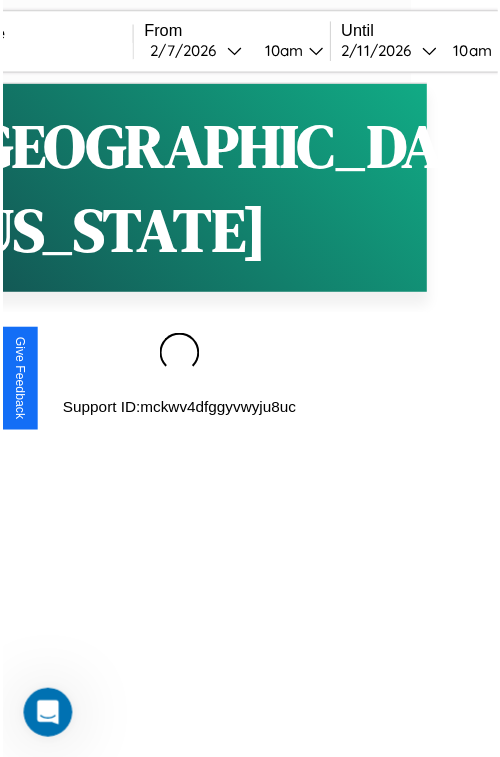 scroll, scrollTop: 0, scrollLeft: 0, axis: both 